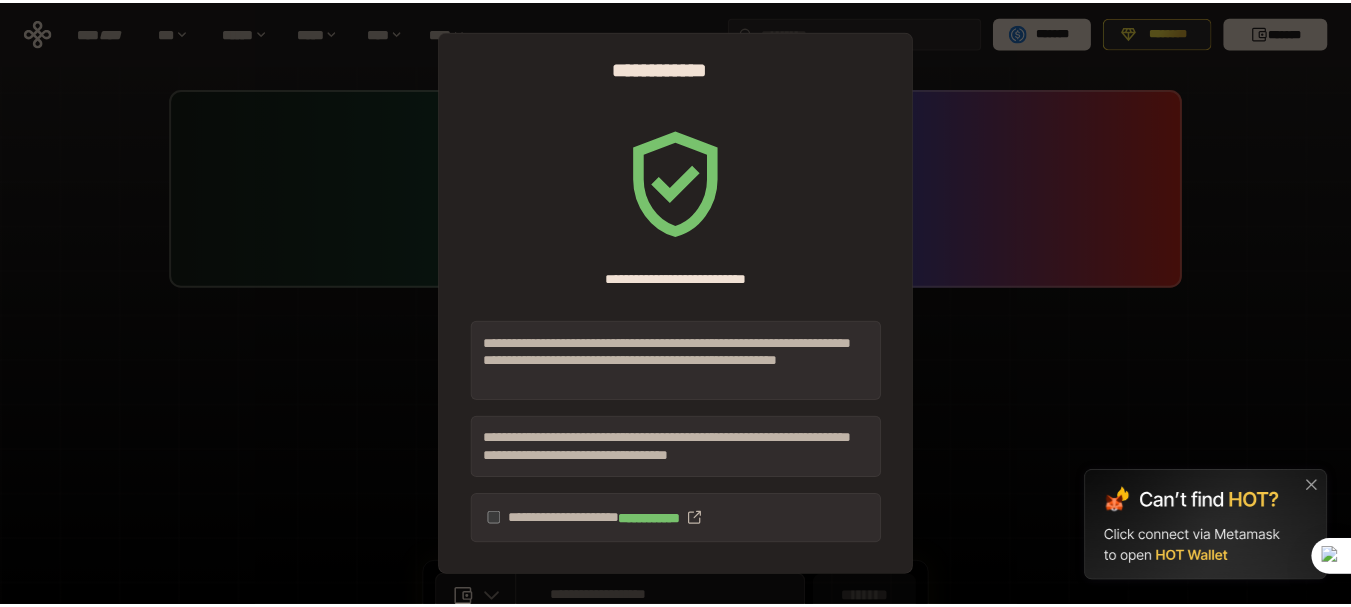 scroll, scrollTop: 0, scrollLeft: 0, axis: both 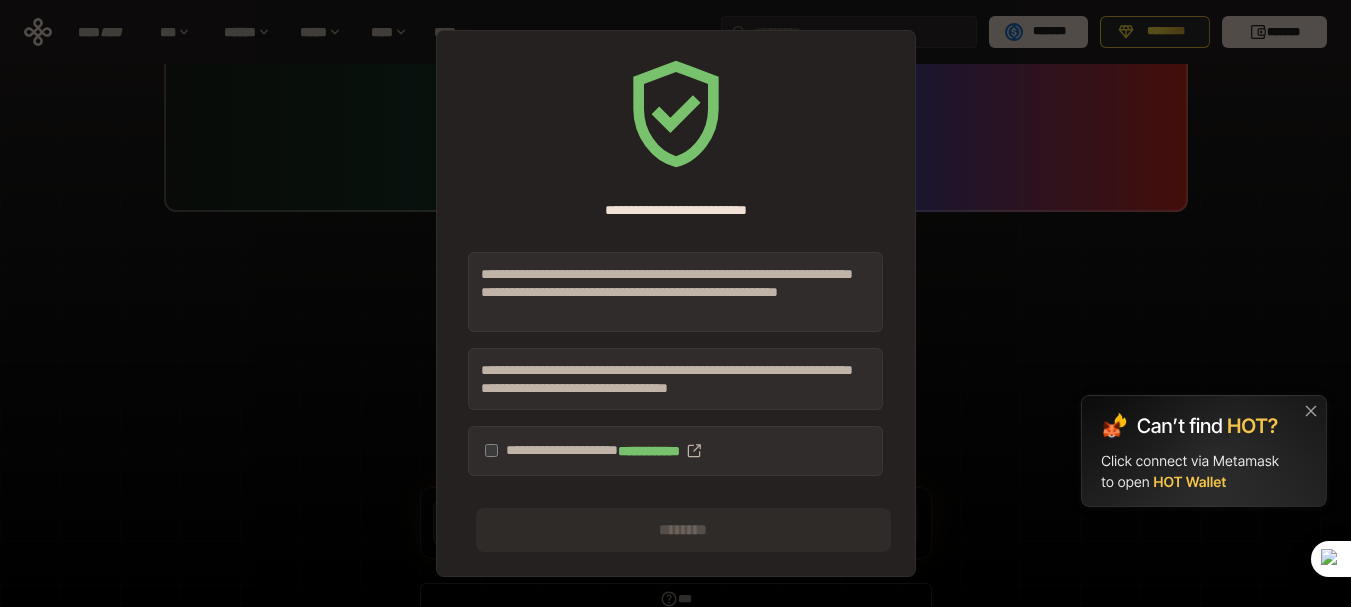 click on "**********" at bounding box center [675, 451] 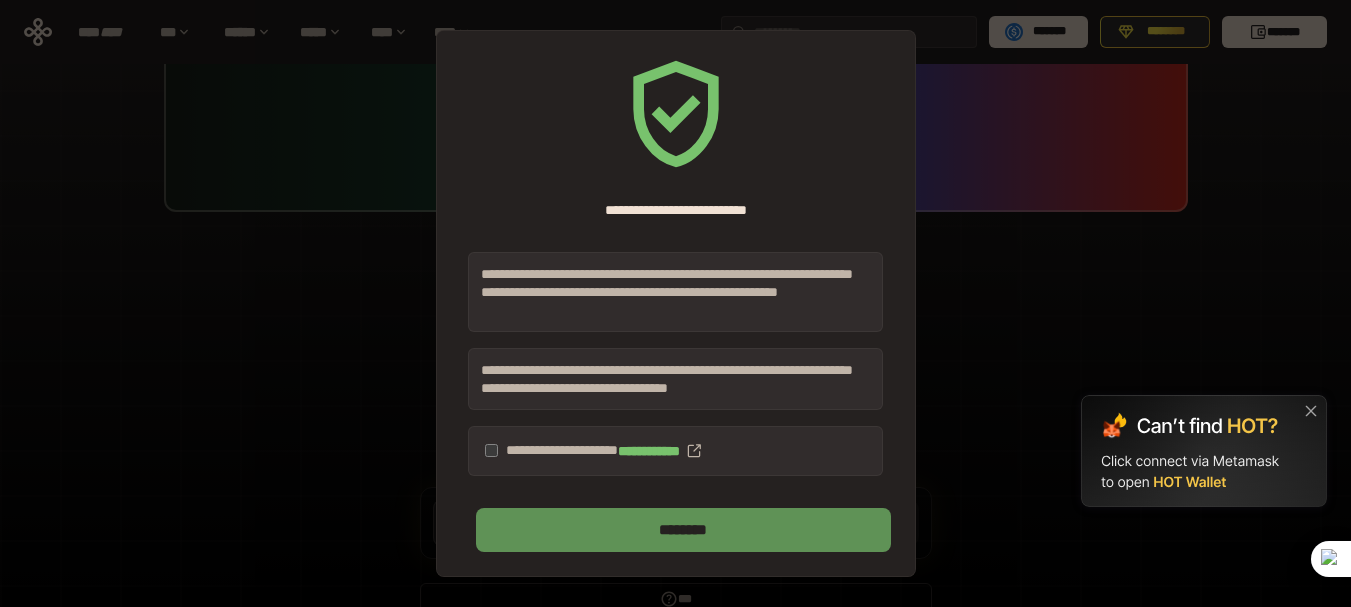 click on "********" at bounding box center (683, 530) 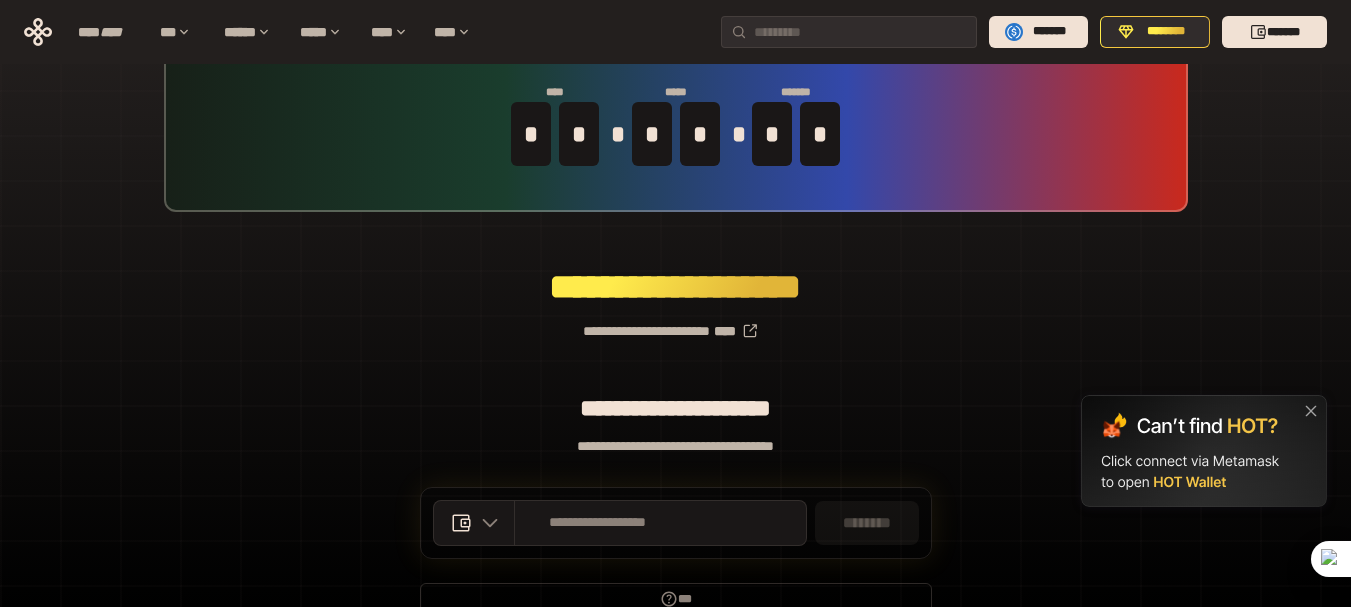 click at bounding box center [1204, 451] 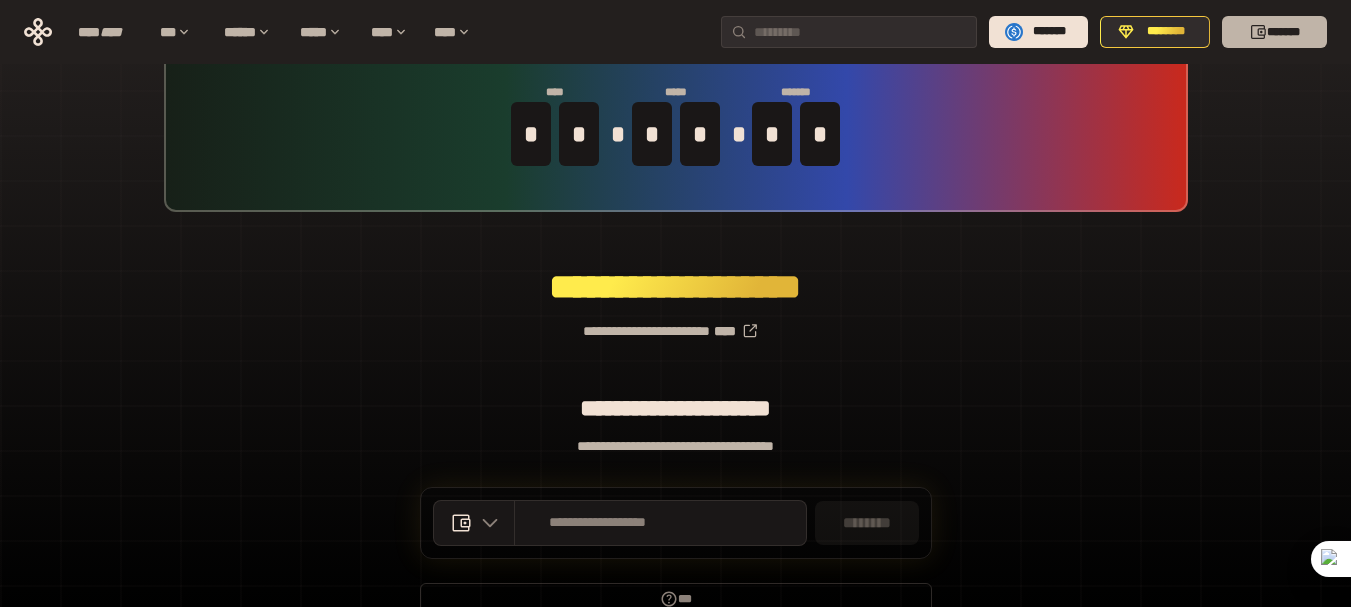 click on "*******" at bounding box center [1274, 32] 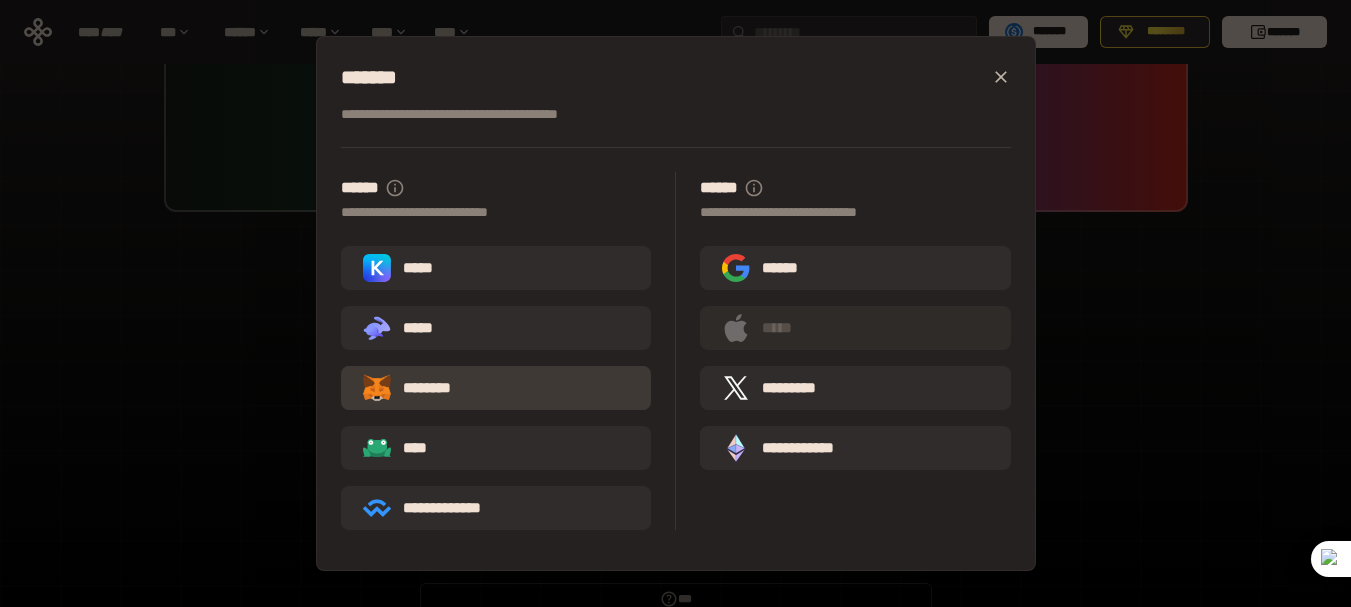 click on "********" at bounding box center [421, 388] 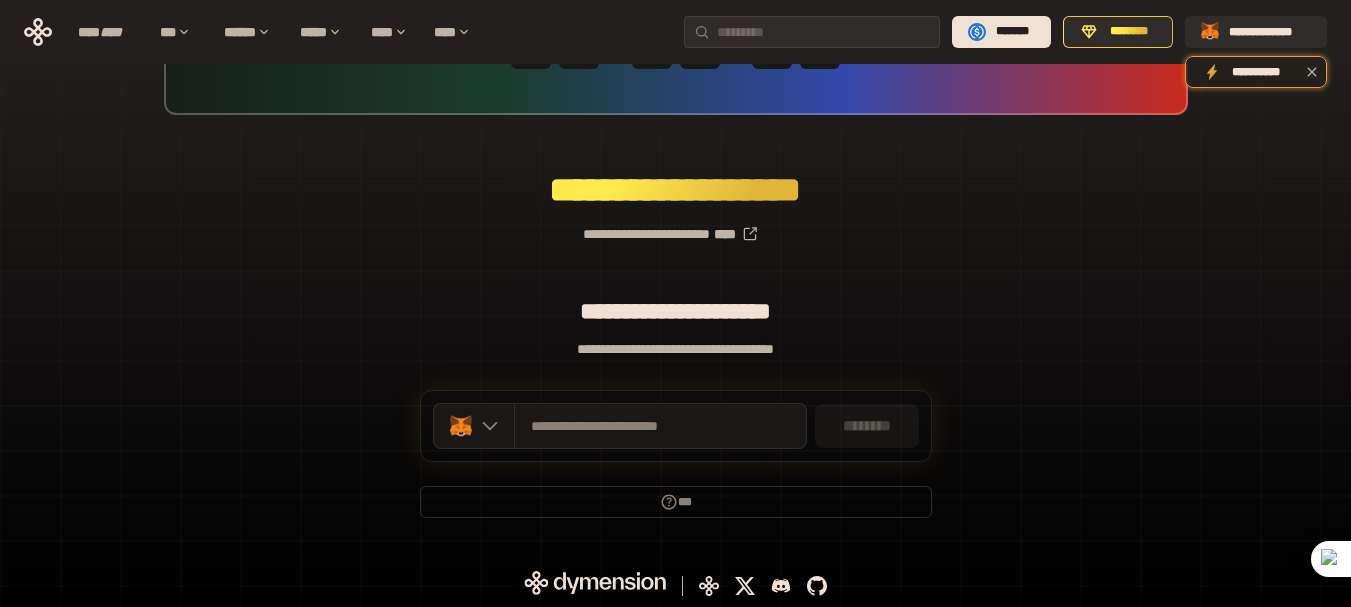 scroll, scrollTop: 176, scrollLeft: 0, axis: vertical 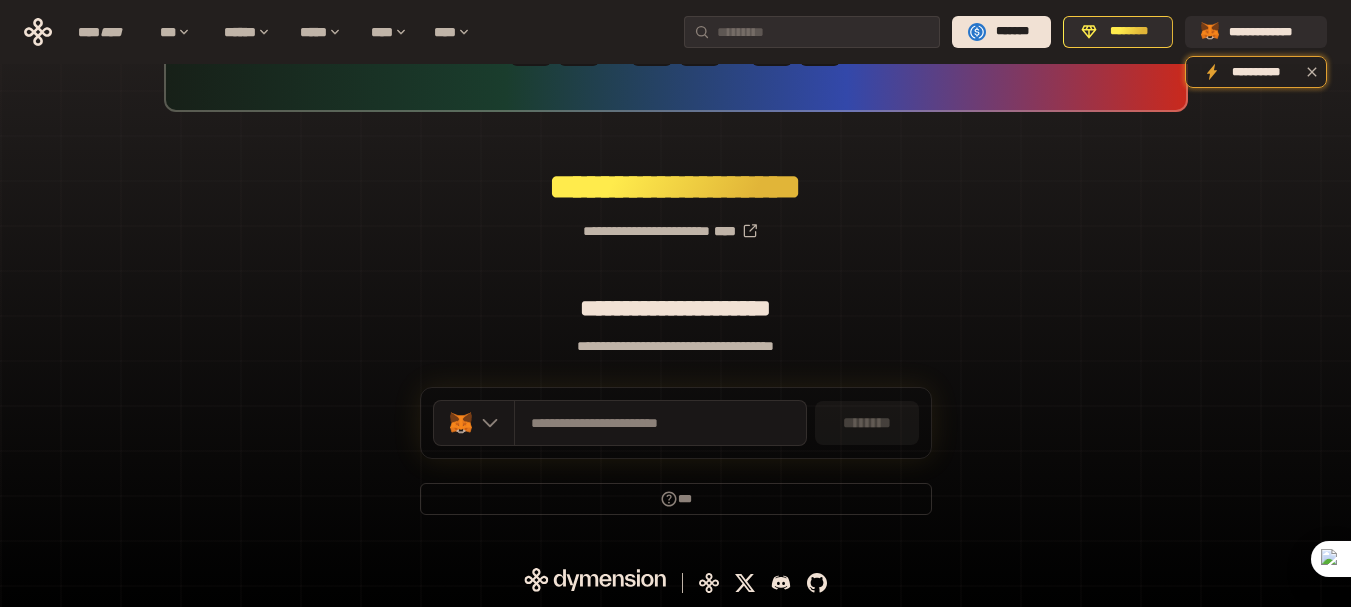 click on "********" at bounding box center [867, 423] 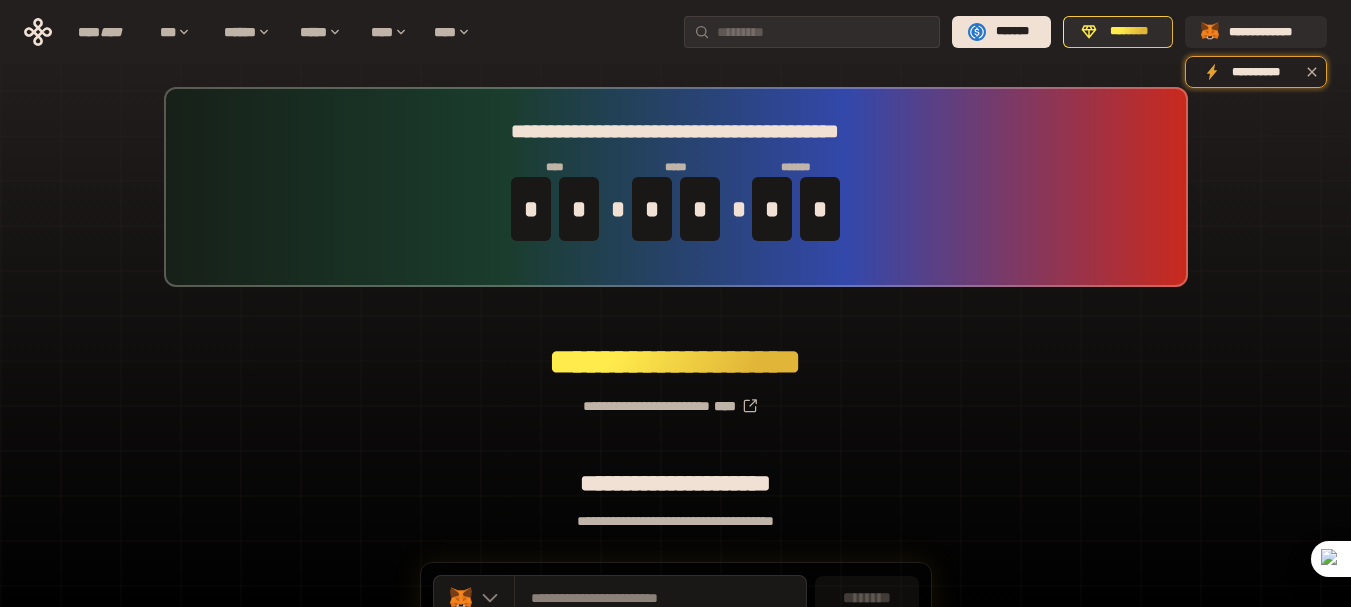 scroll, scrollTop: 0, scrollLeft: 0, axis: both 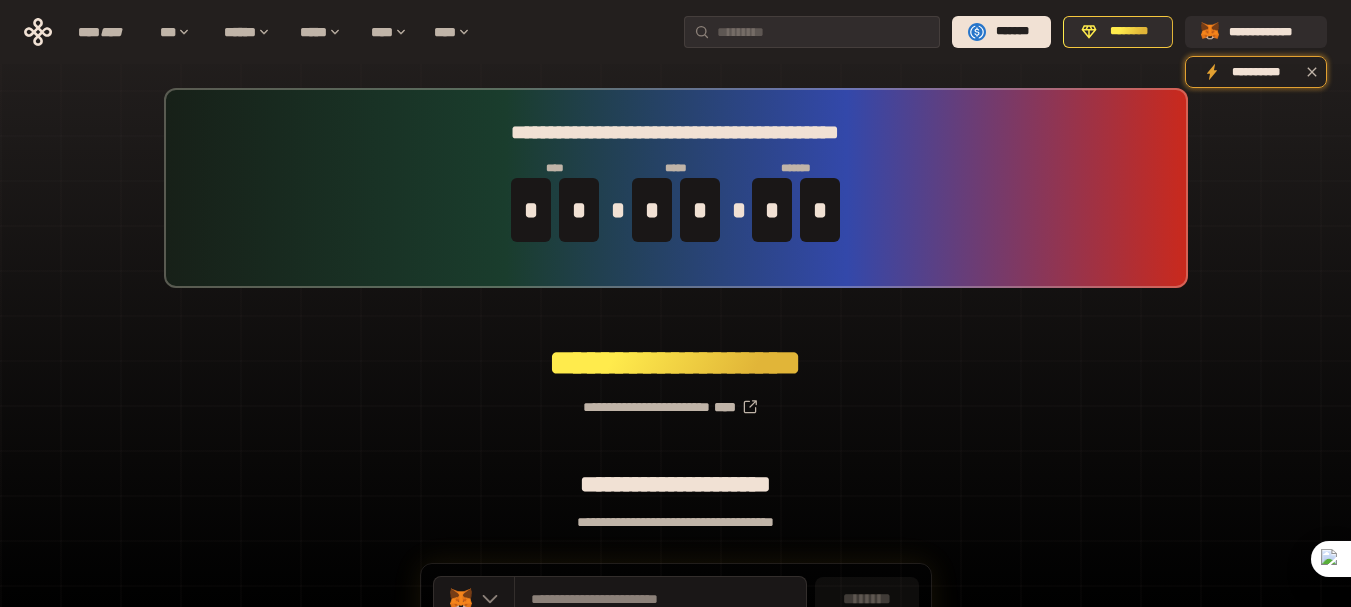 click on "**********" at bounding box center [676, 188] 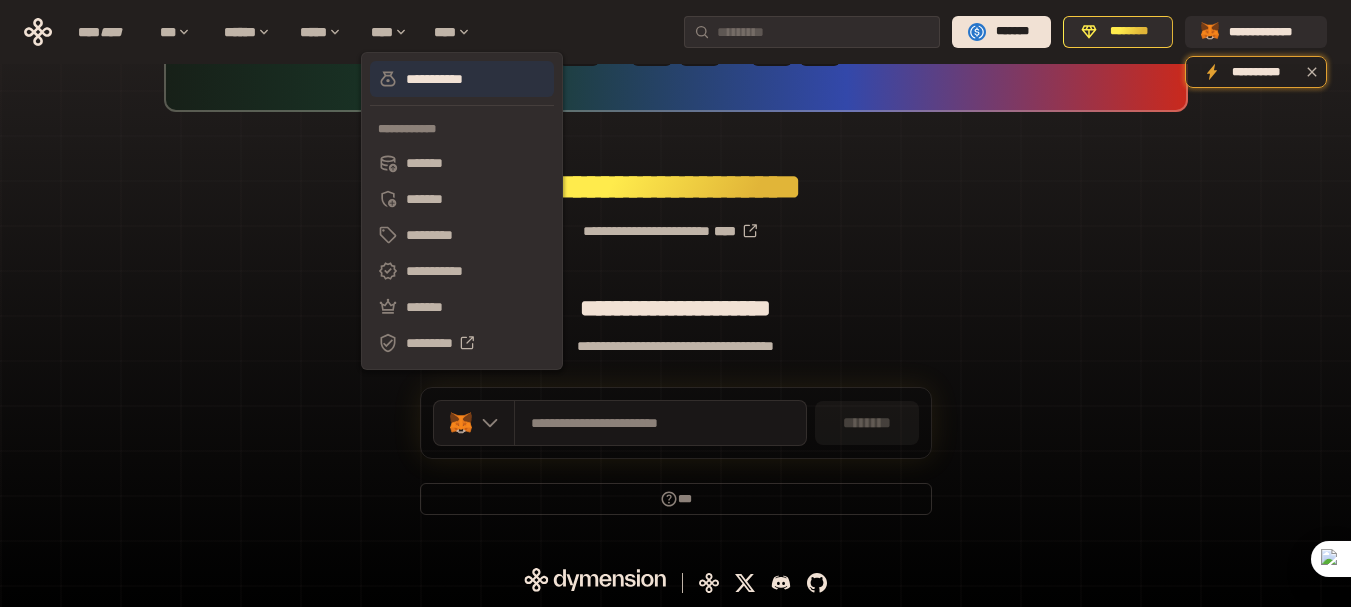click on "**********" at bounding box center [462, 79] 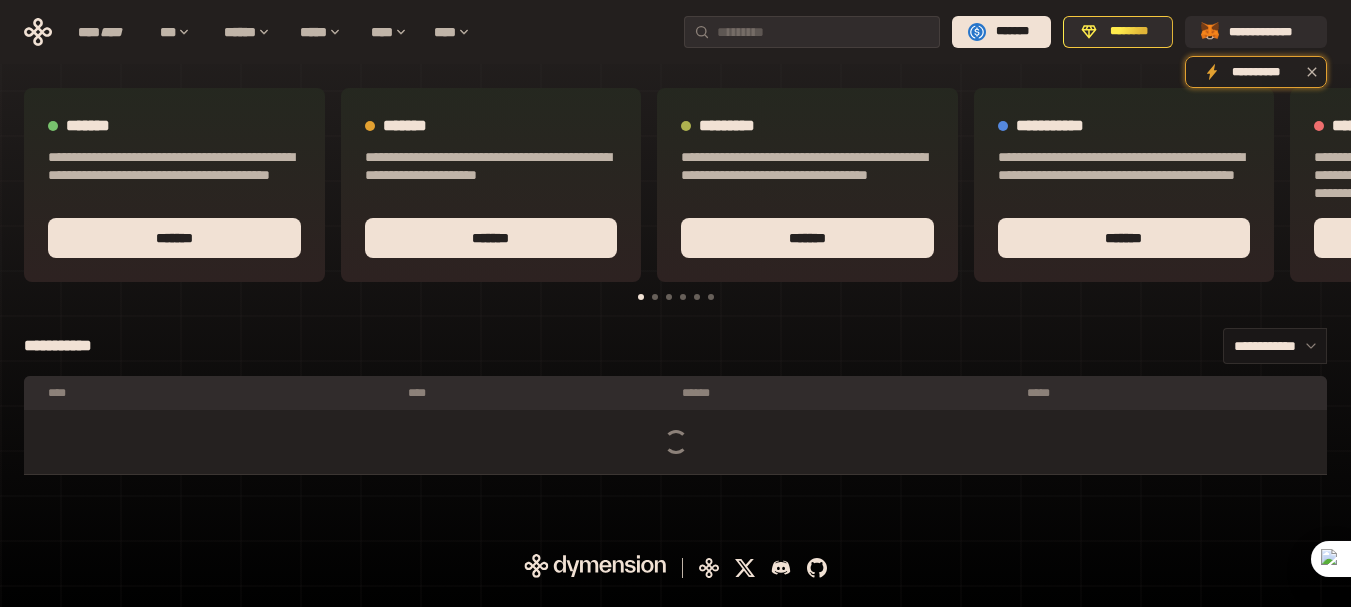 scroll, scrollTop: 0, scrollLeft: 0, axis: both 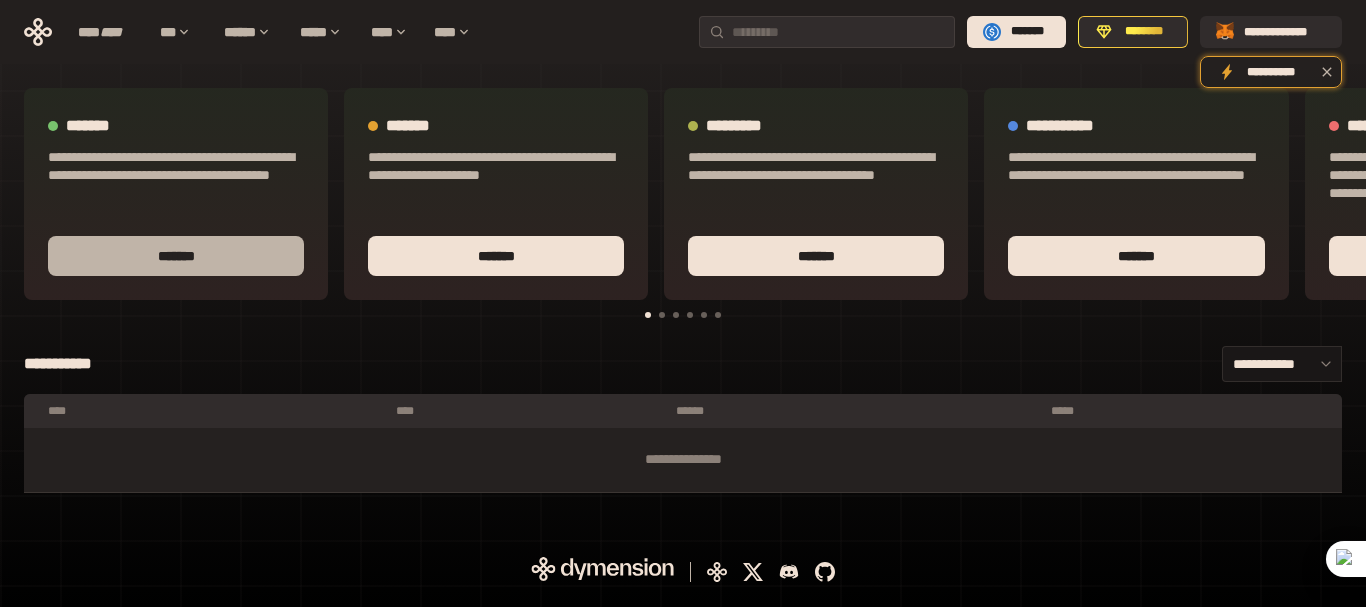 click on "*******" at bounding box center (176, 256) 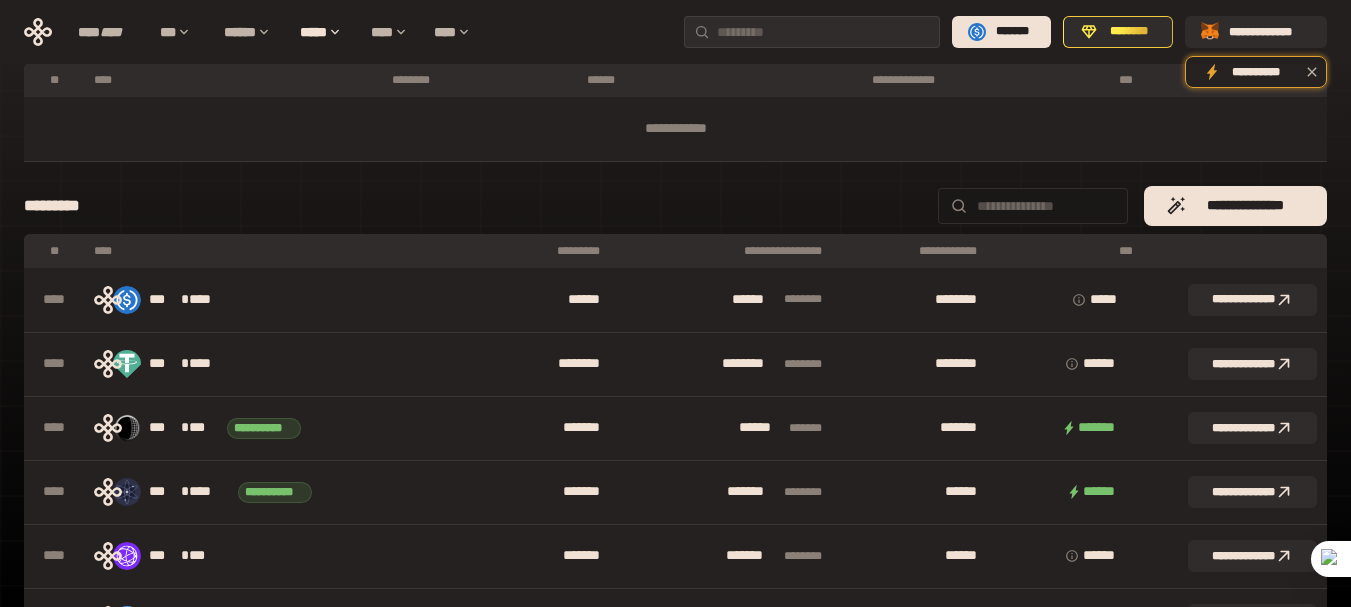 scroll, scrollTop: 0, scrollLeft: 0, axis: both 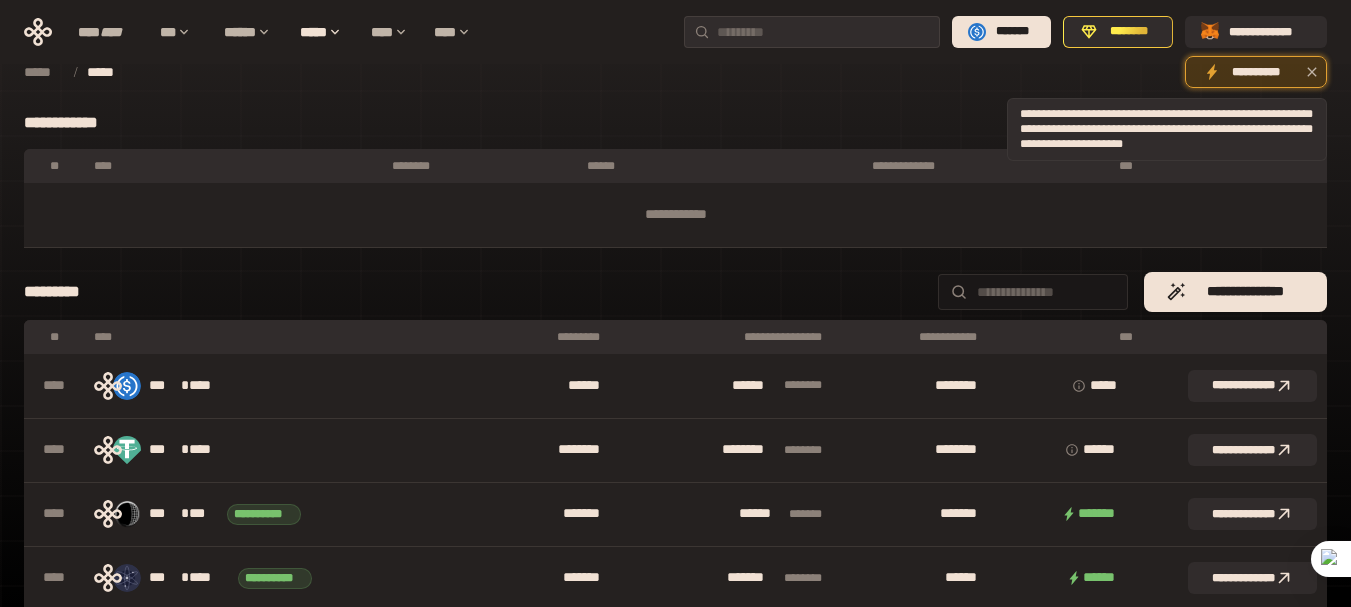 click on "**********" at bounding box center (1256, 76) 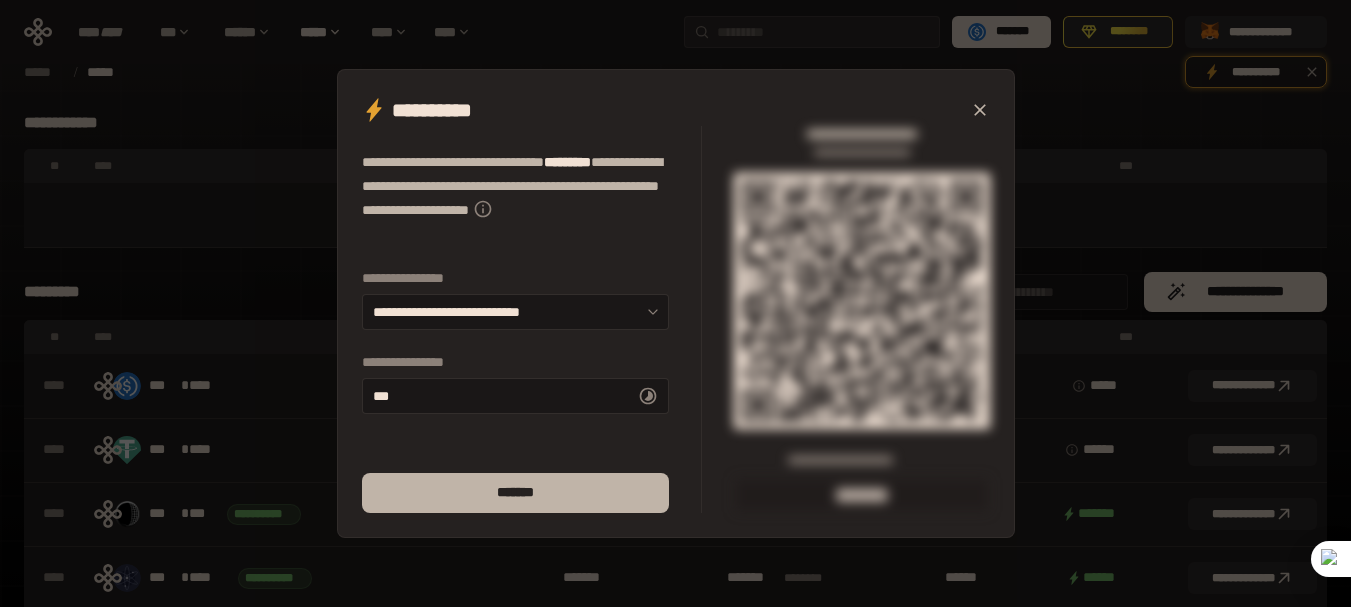 scroll, scrollTop: 200, scrollLeft: 0, axis: vertical 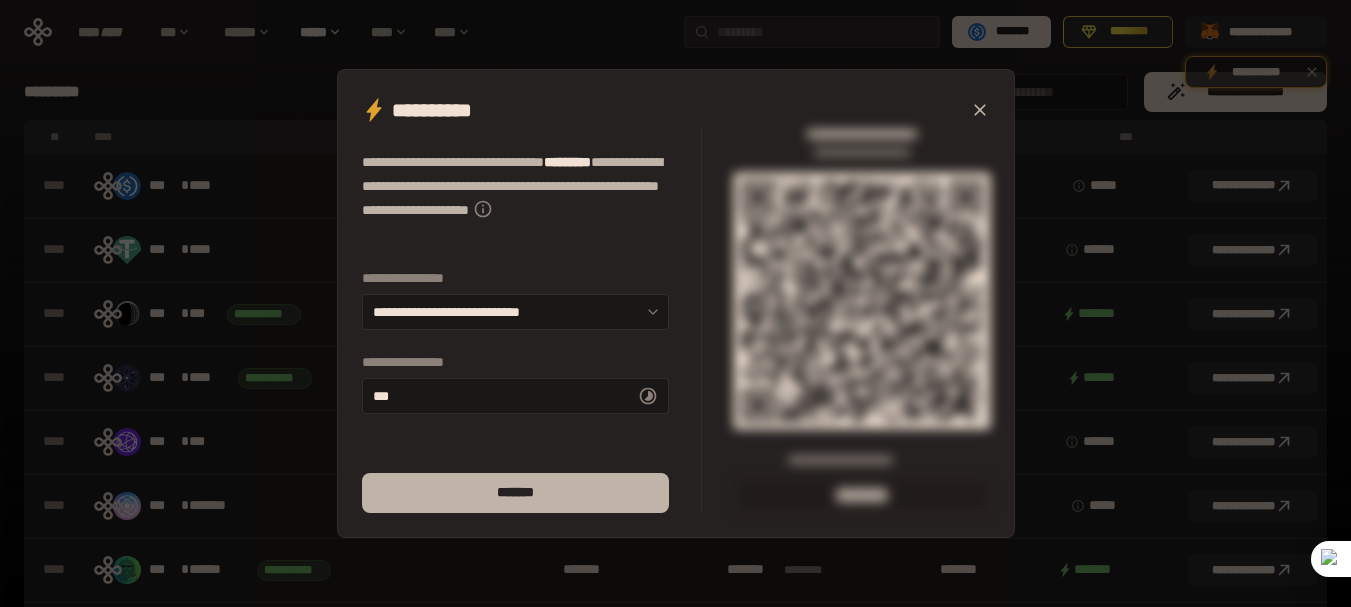 click on "*******" at bounding box center (515, 493) 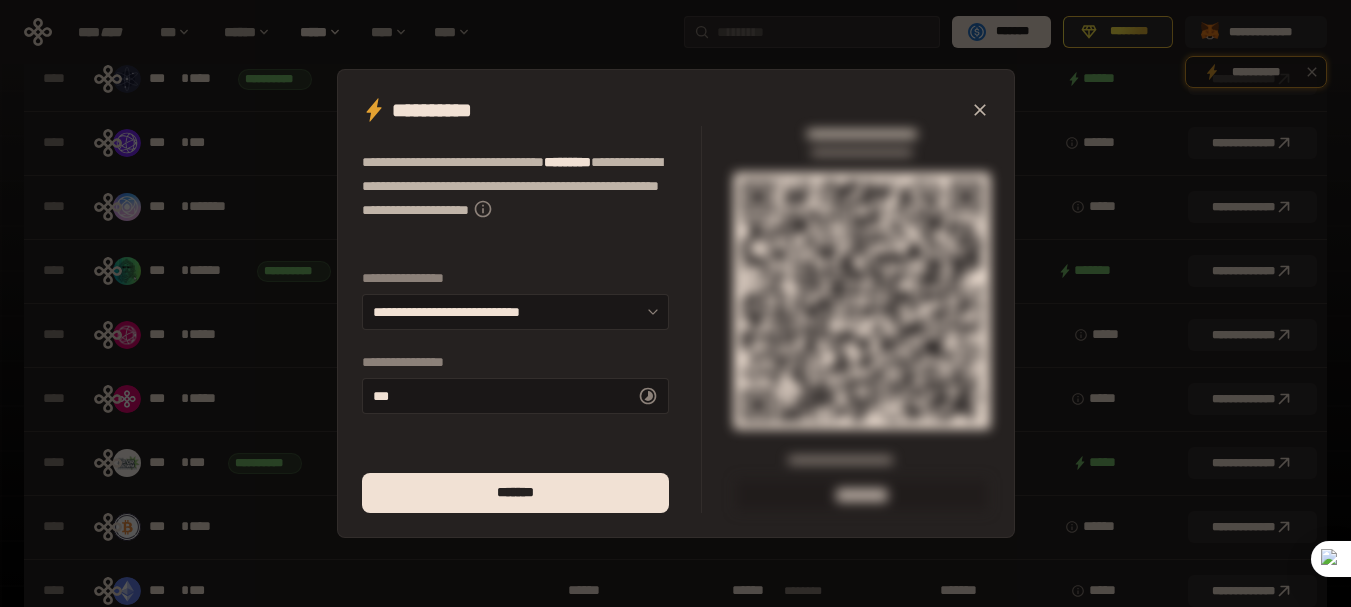 scroll, scrollTop: 500, scrollLeft: 0, axis: vertical 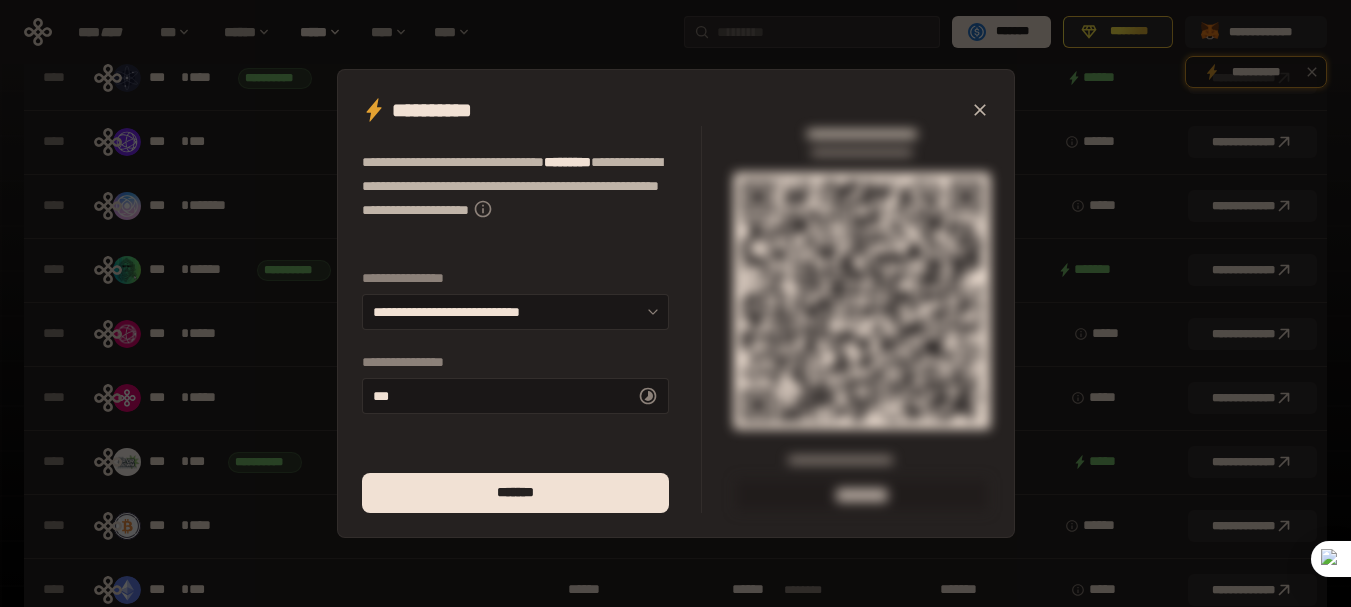 click 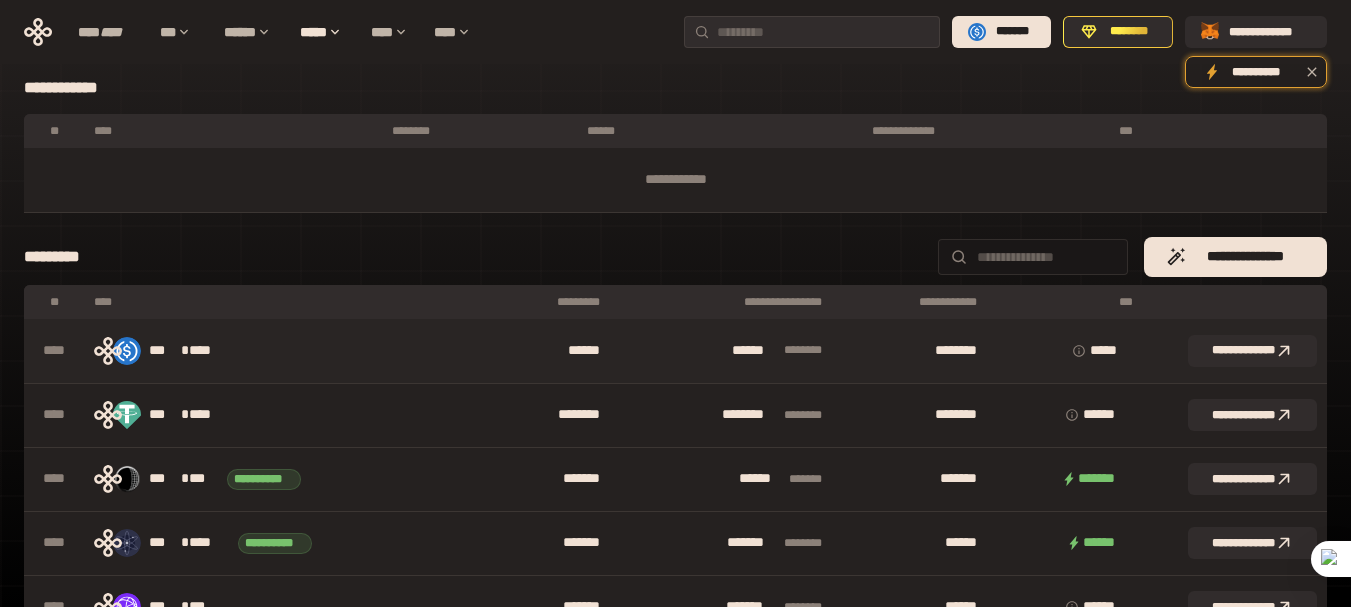 scroll, scrollTop: 0, scrollLeft: 0, axis: both 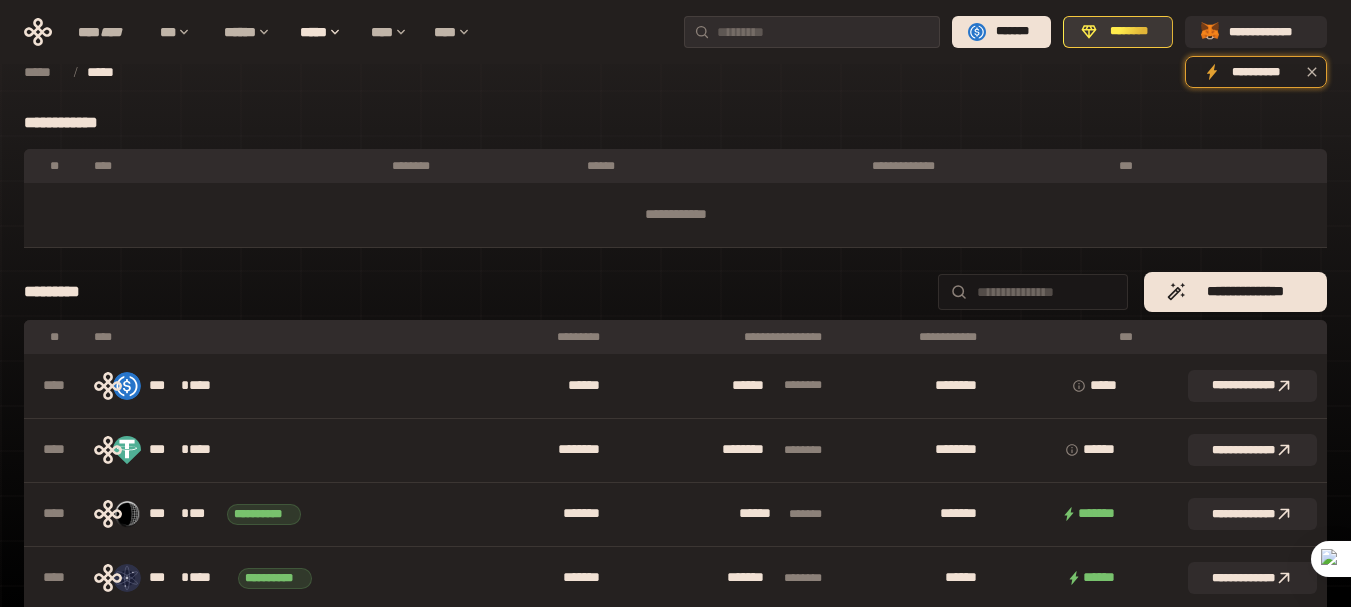 click on "********" at bounding box center (1118, 32) 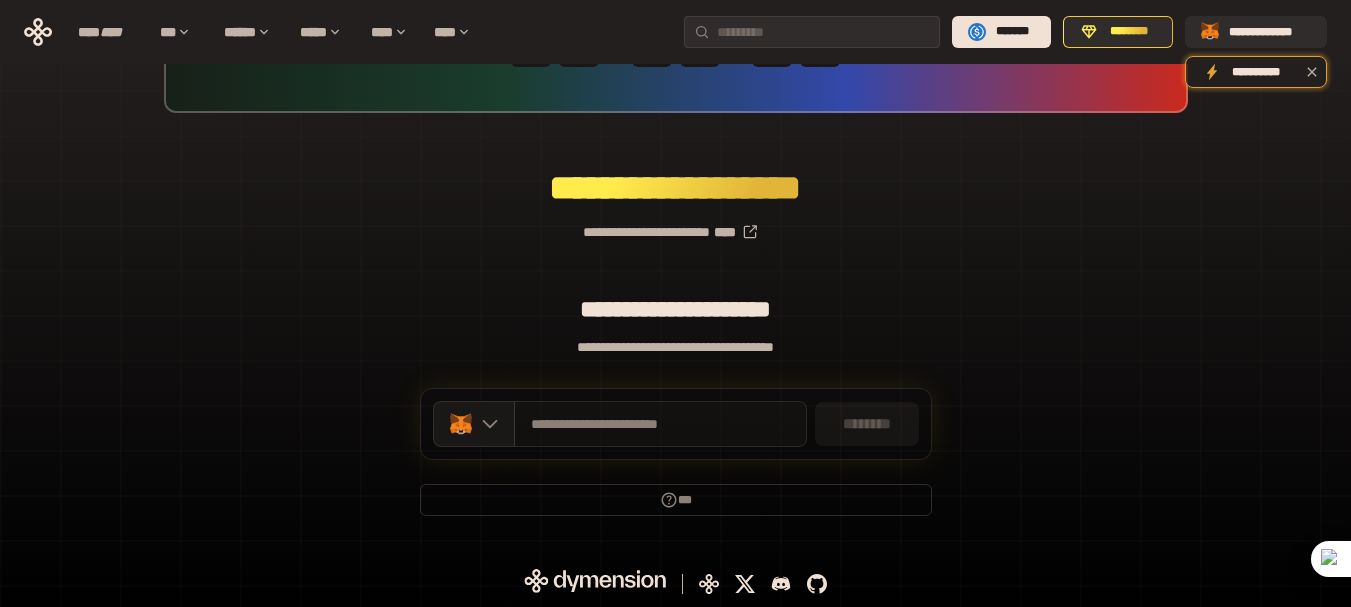 scroll, scrollTop: 176, scrollLeft: 0, axis: vertical 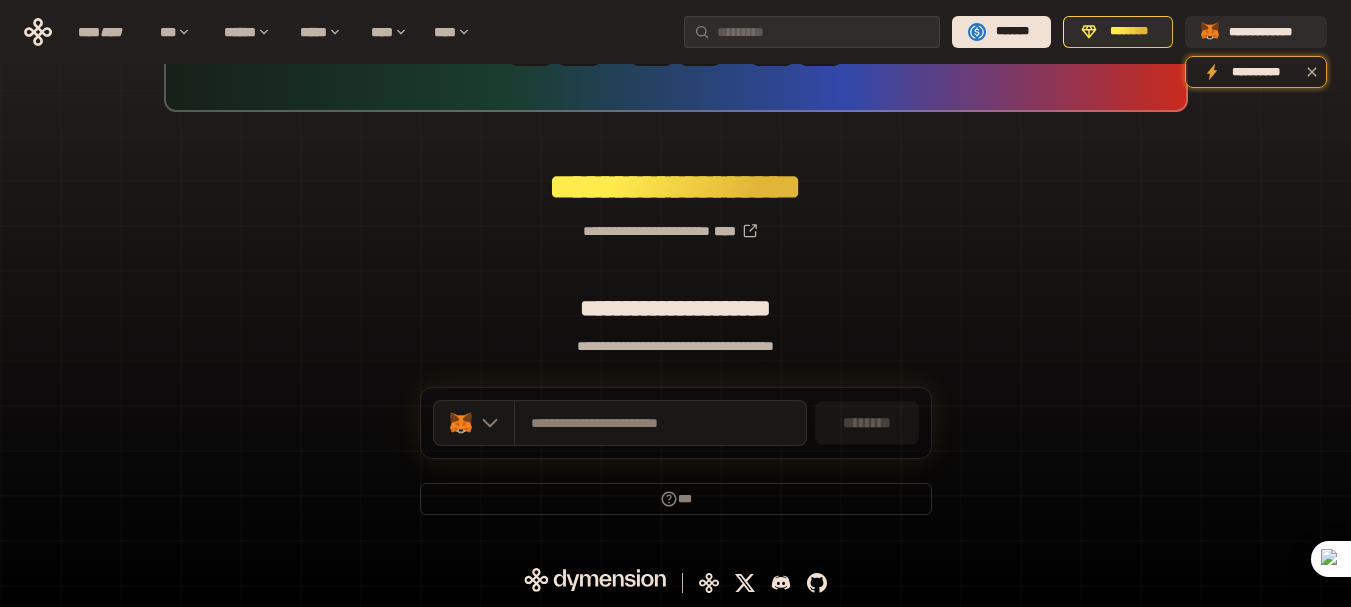 click on "**********" at bounding box center [675, 223] 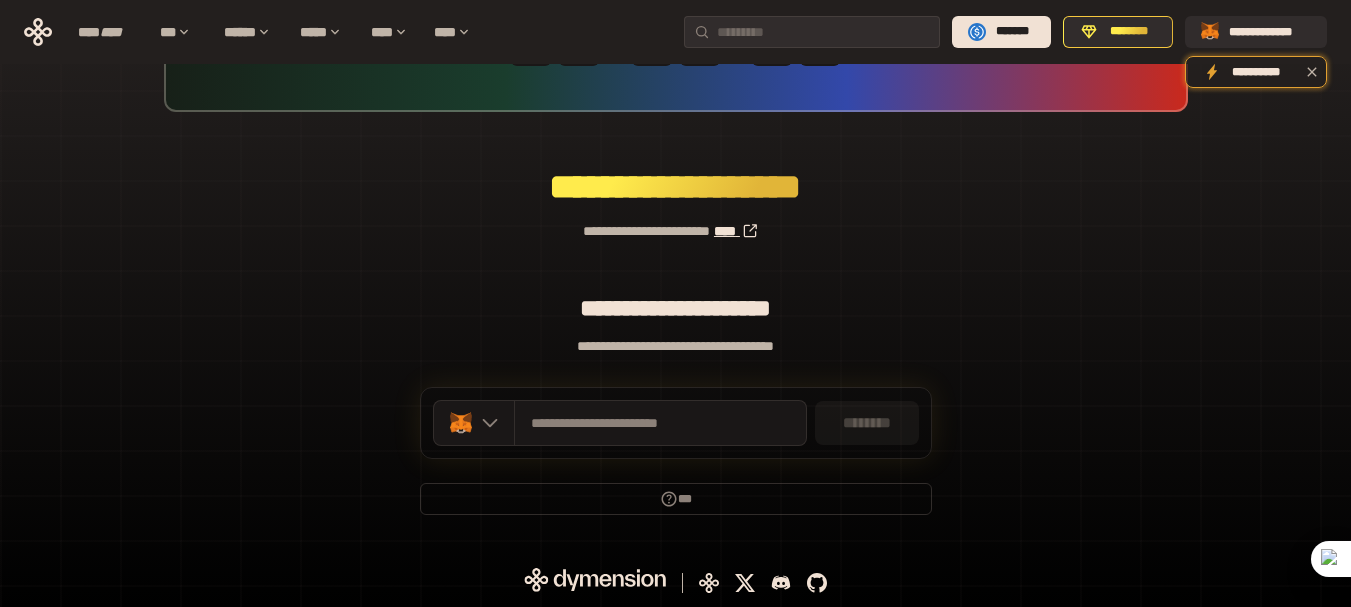 scroll, scrollTop: 76, scrollLeft: 0, axis: vertical 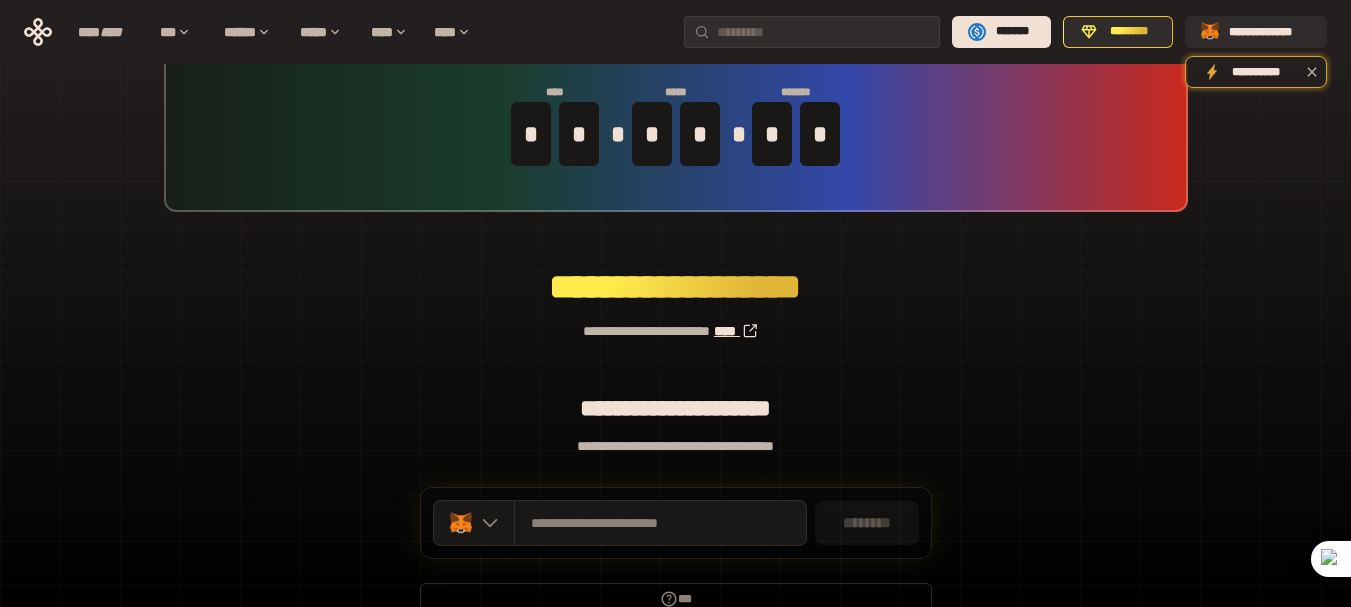 click on "****" at bounding box center (741, 331) 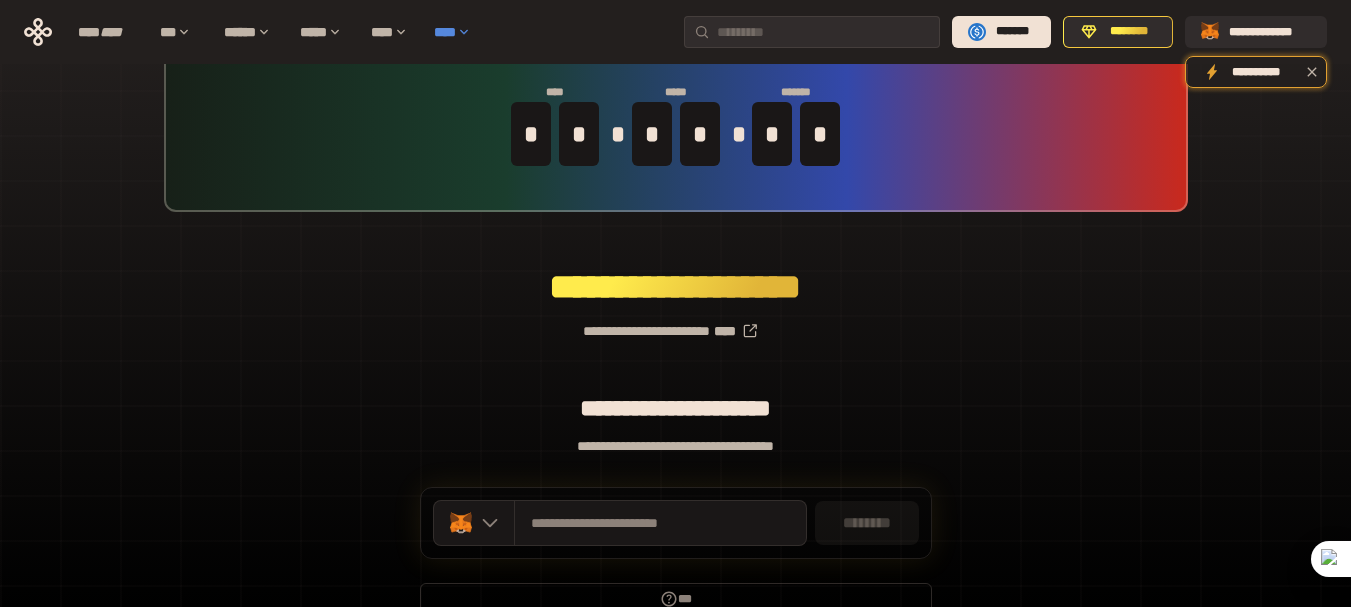 click on "****" at bounding box center (457, 32) 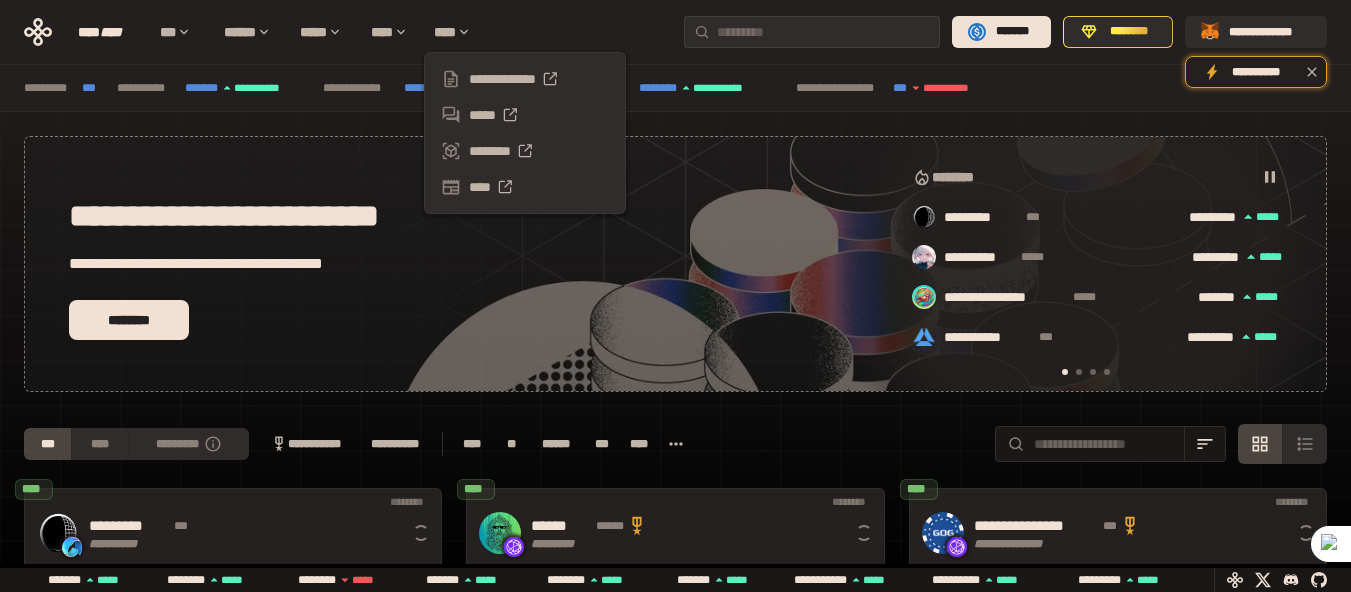 scroll, scrollTop: 55, scrollLeft: 0, axis: vertical 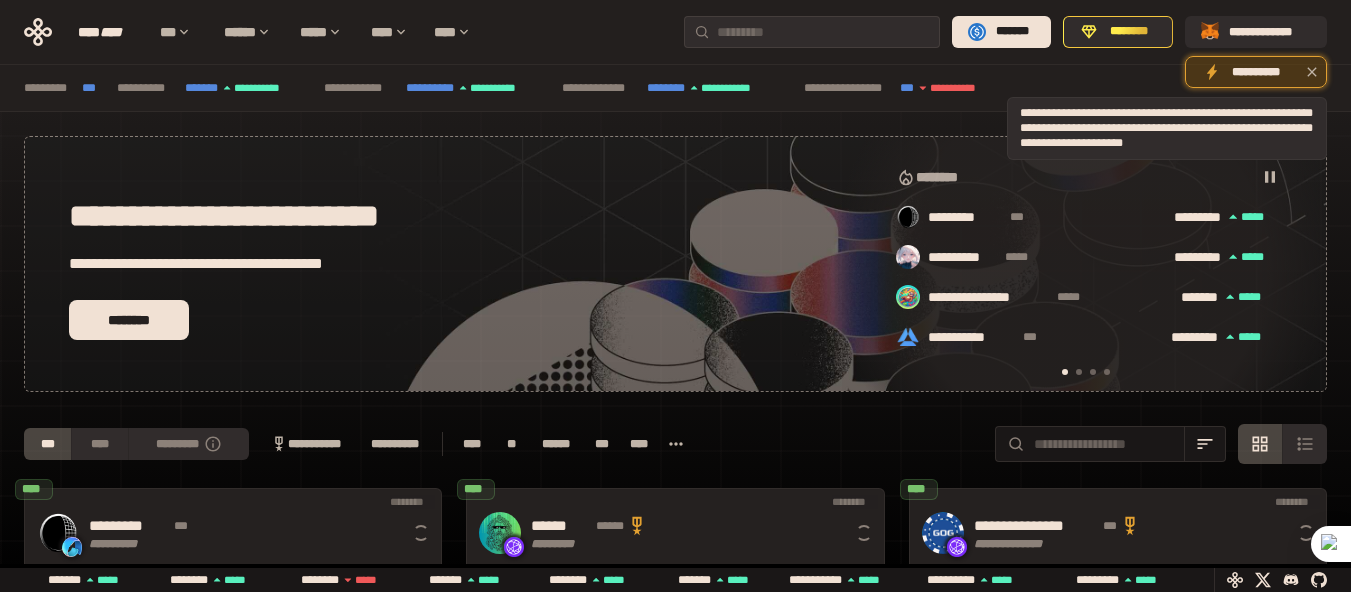 click 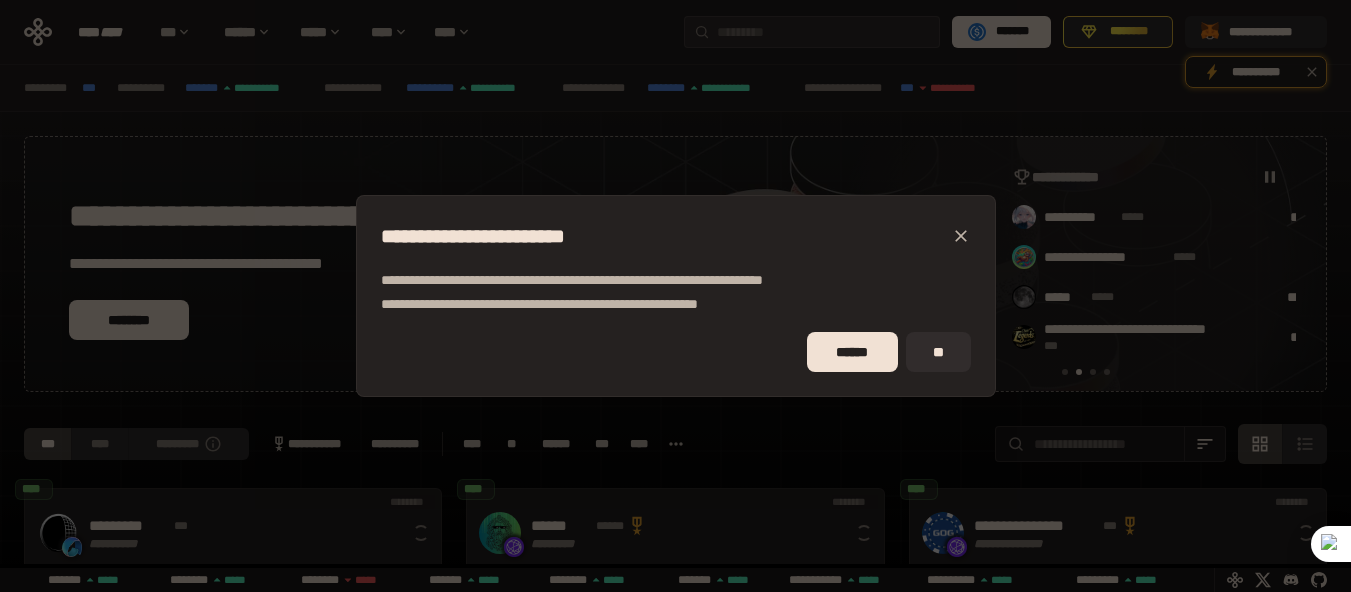 scroll, scrollTop: 0, scrollLeft: 436, axis: horizontal 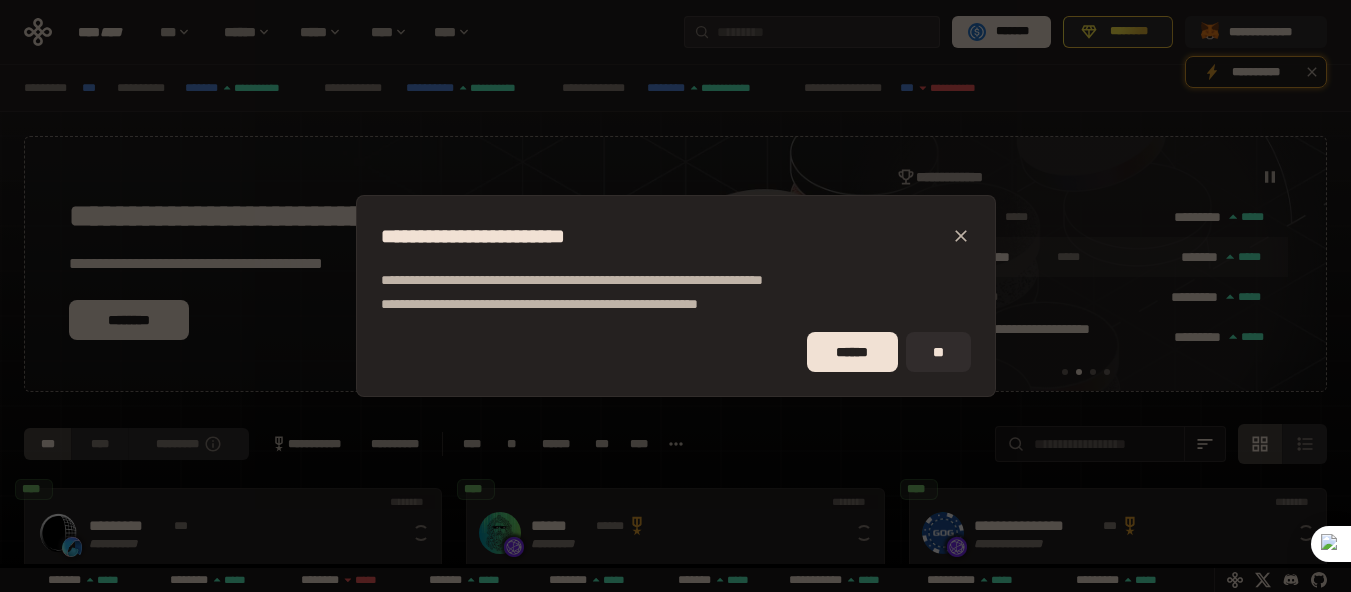 click on "**" at bounding box center [938, 352] 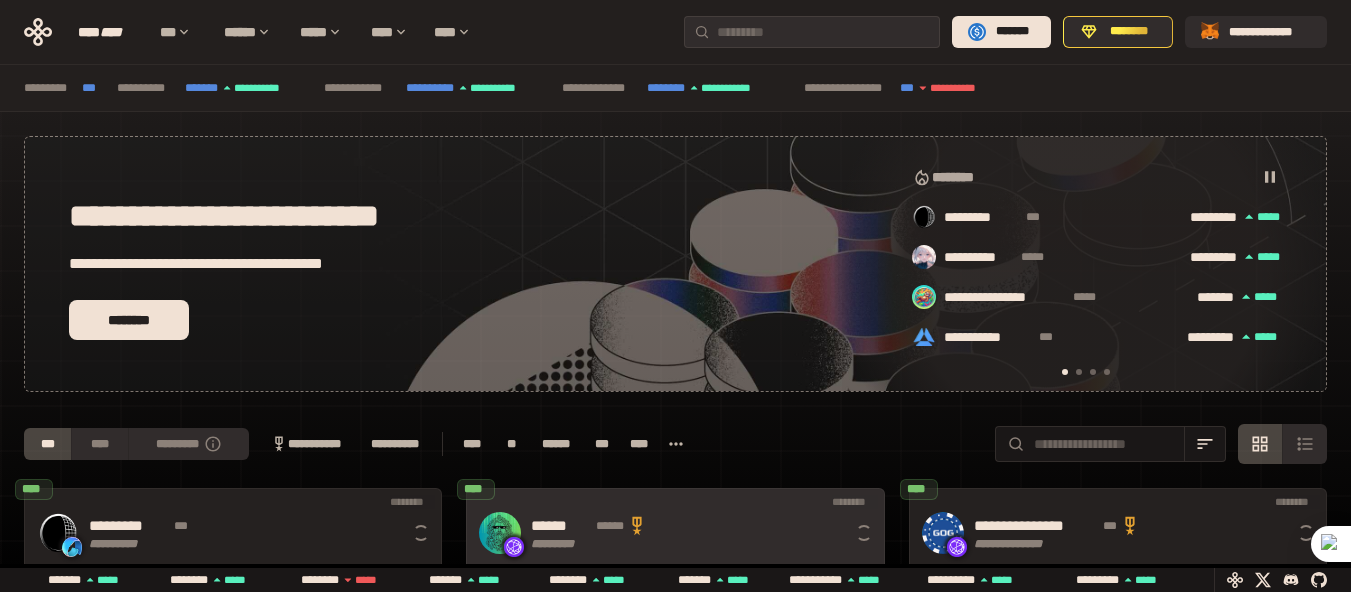 scroll, scrollTop: 0, scrollLeft: 16, axis: horizontal 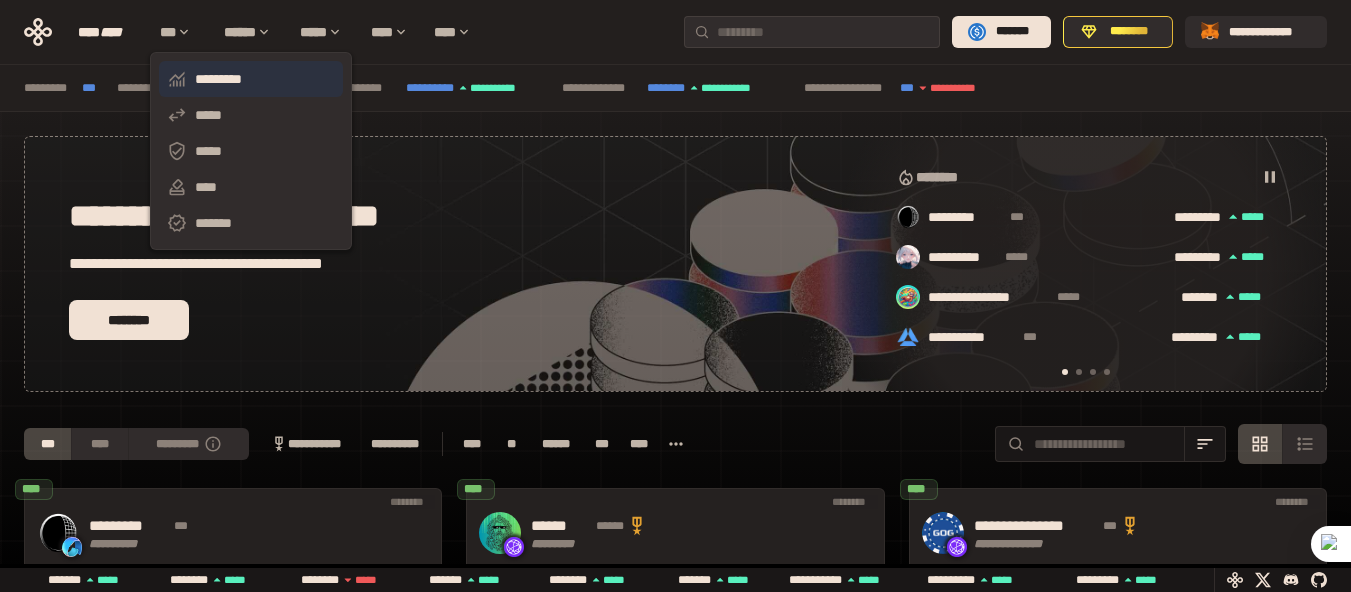 click on "*********" at bounding box center (251, 79) 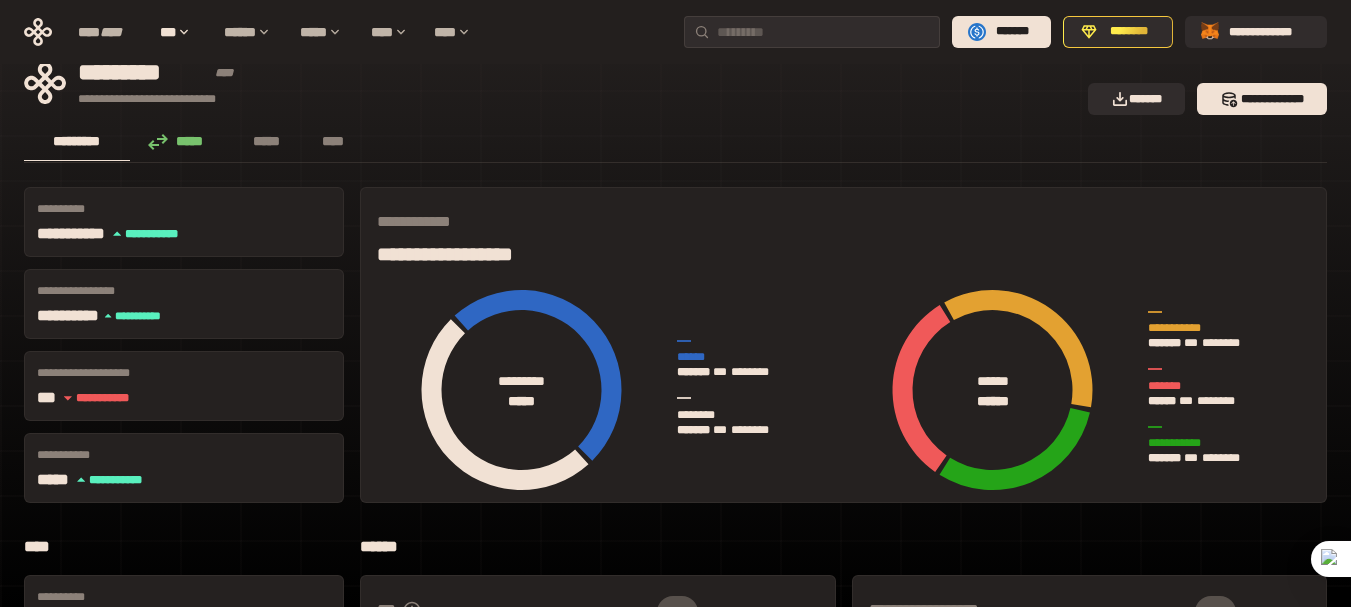 scroll, scrollTop: 0, scrollLeft: 0, axis: both 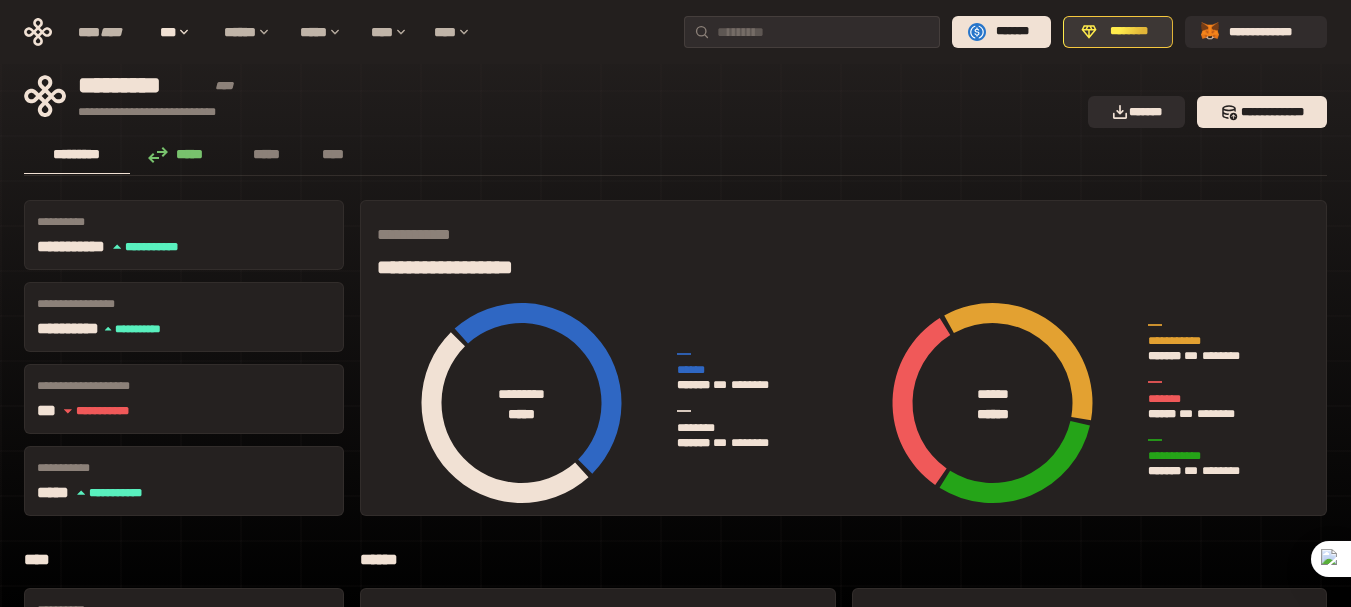click 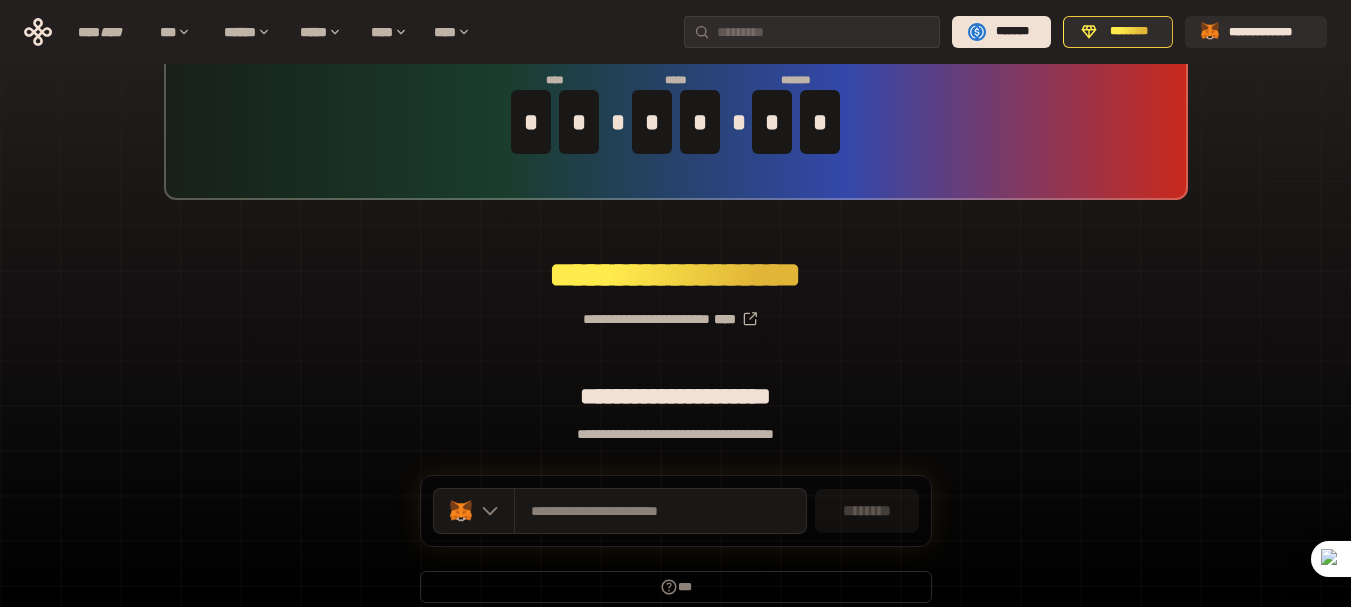 scroll, scrollTop: 0, scrollLeft: 0, axis: both 